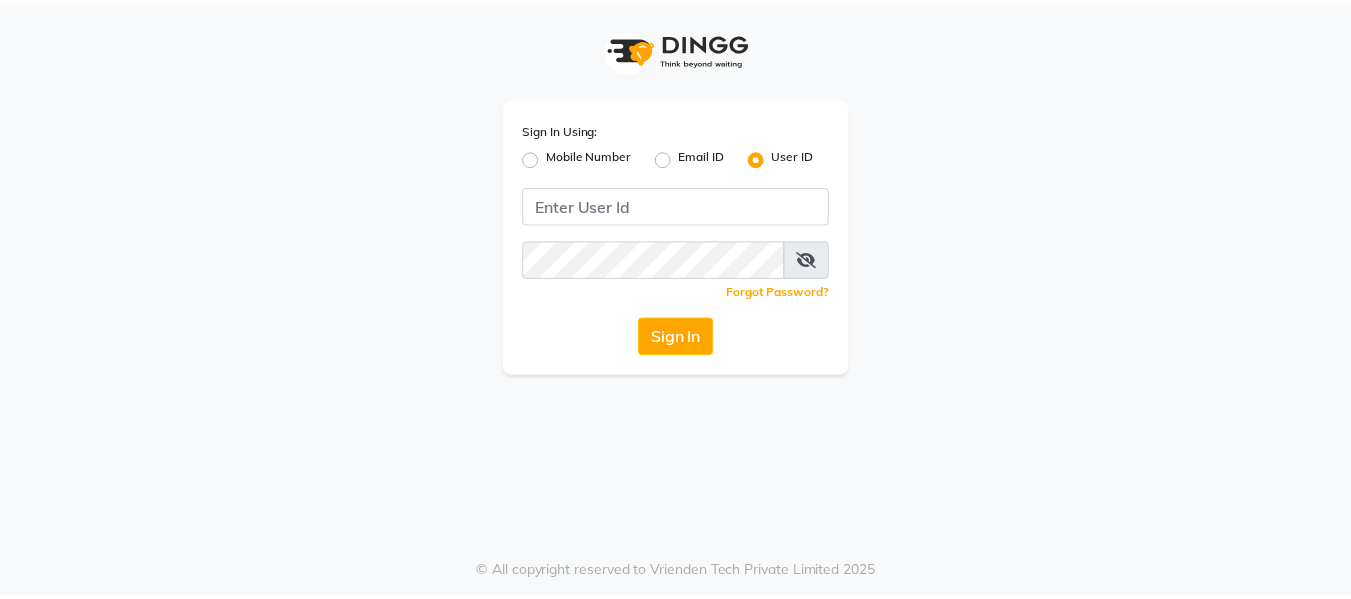 scroll, scrollTop: 0, scrollLeft: 0, axis: both 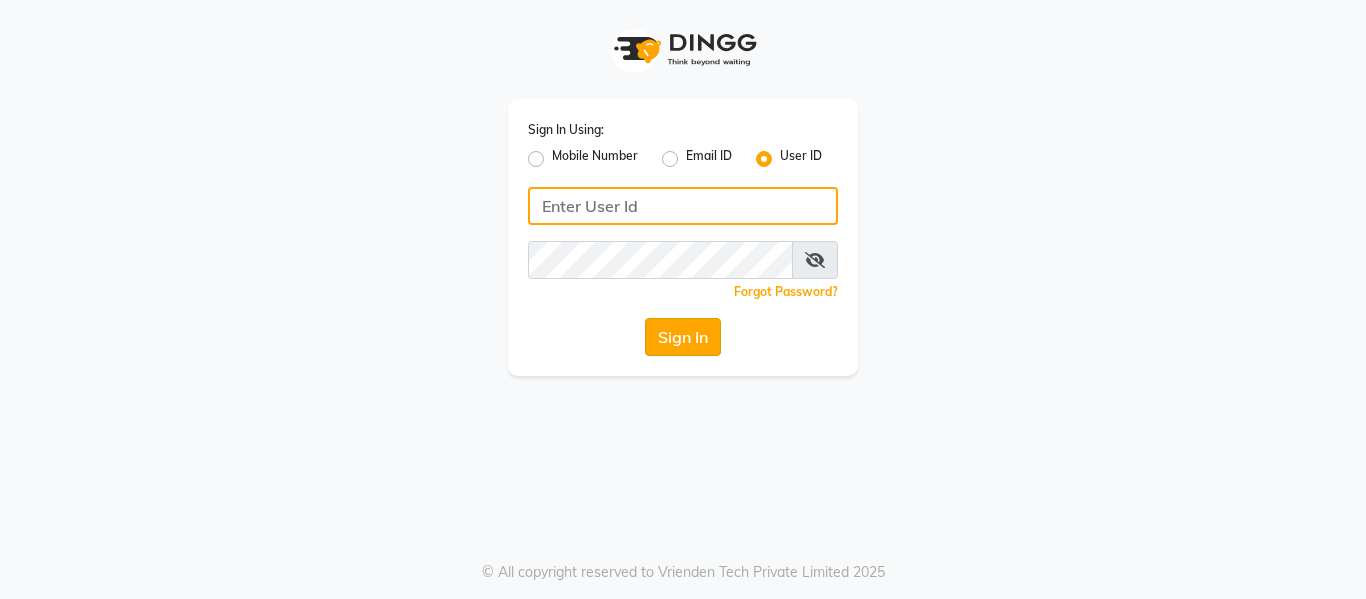 type on "casabarbato" 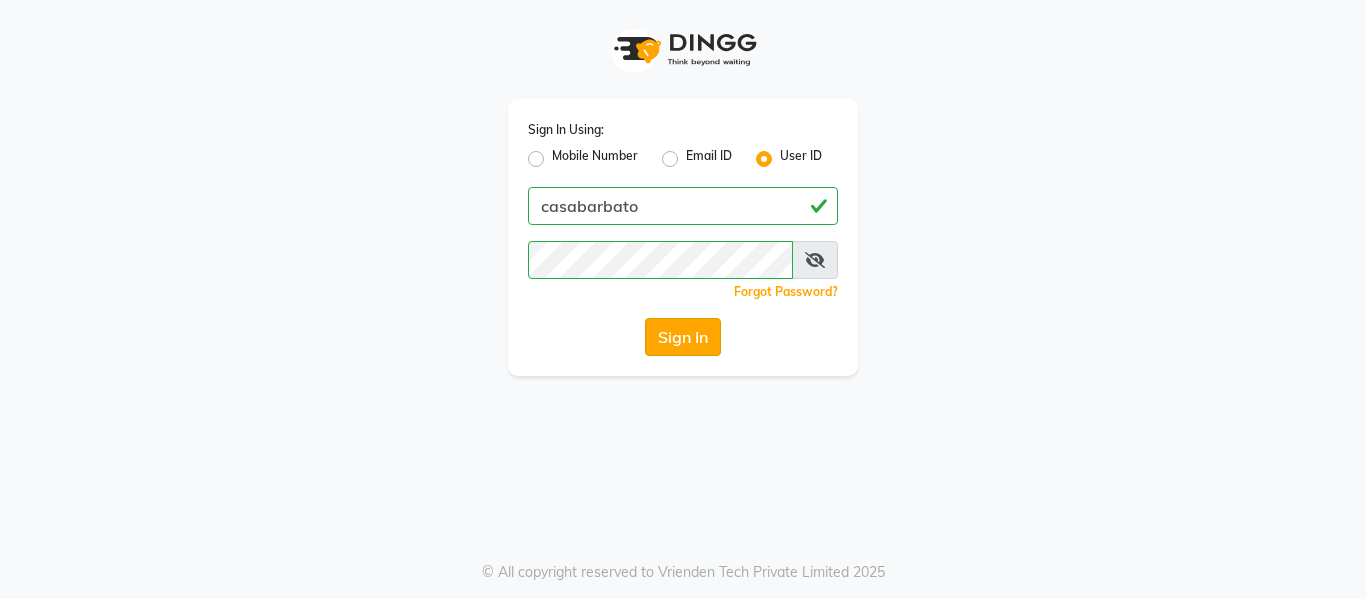 click on "Sign In" 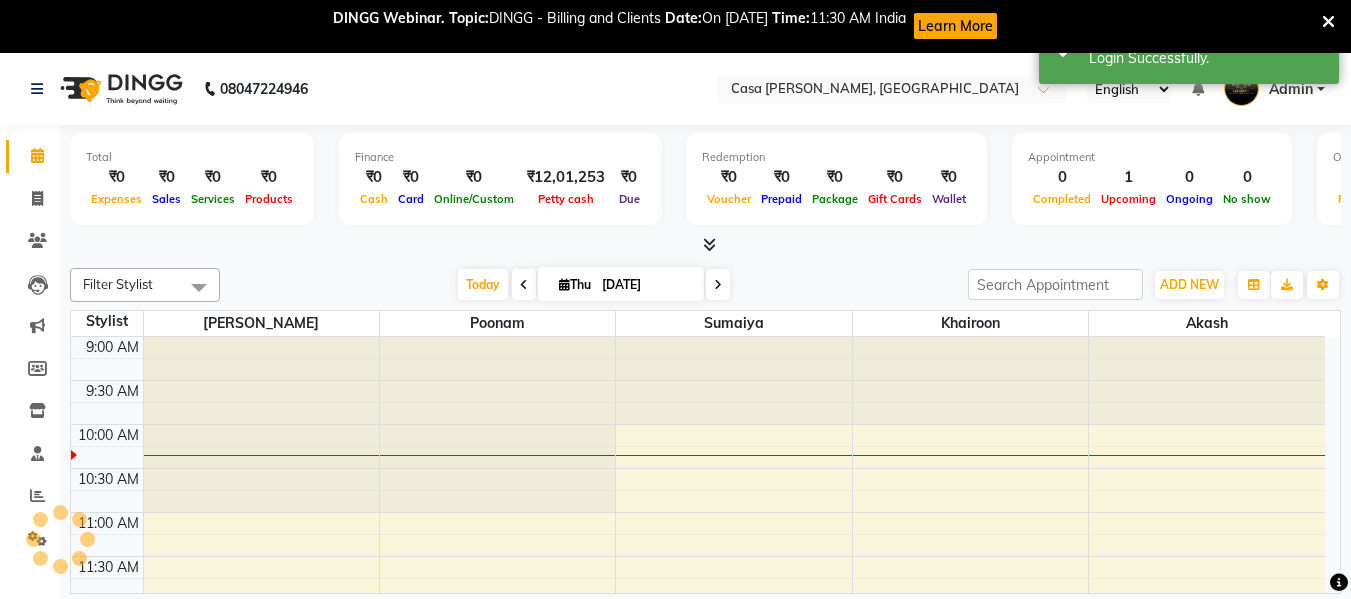 scroll, scrollTop: 0, scrollLeft: 0, axis: both 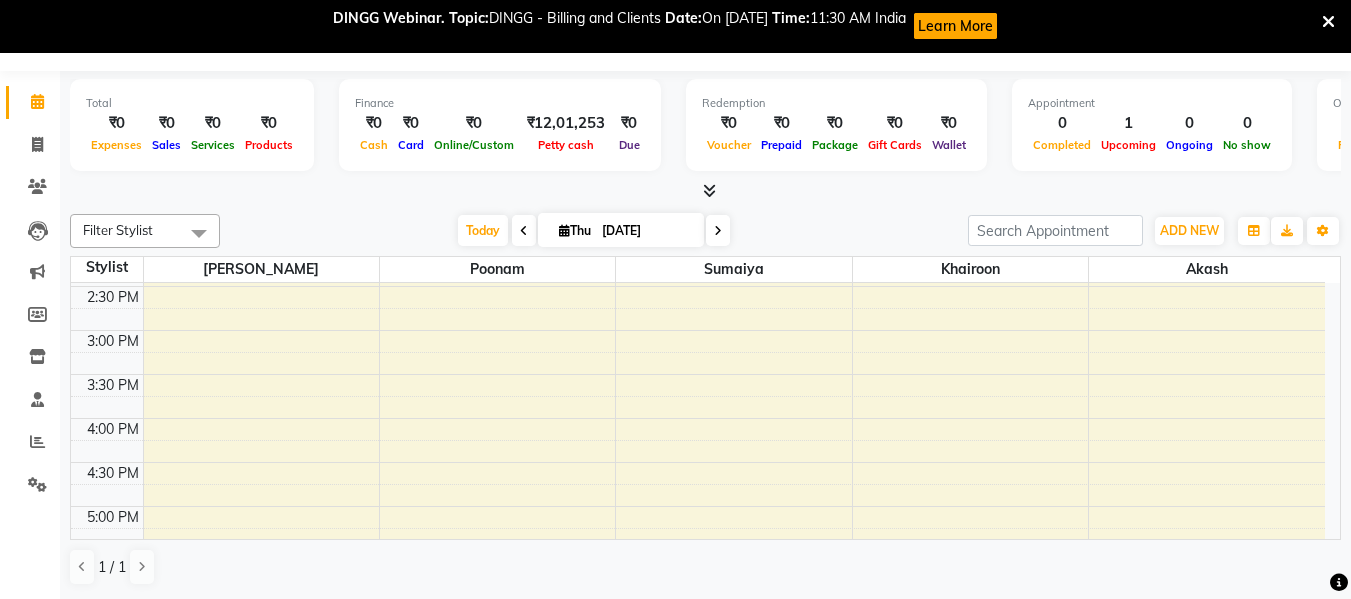 click at bounding box center [524, 231] 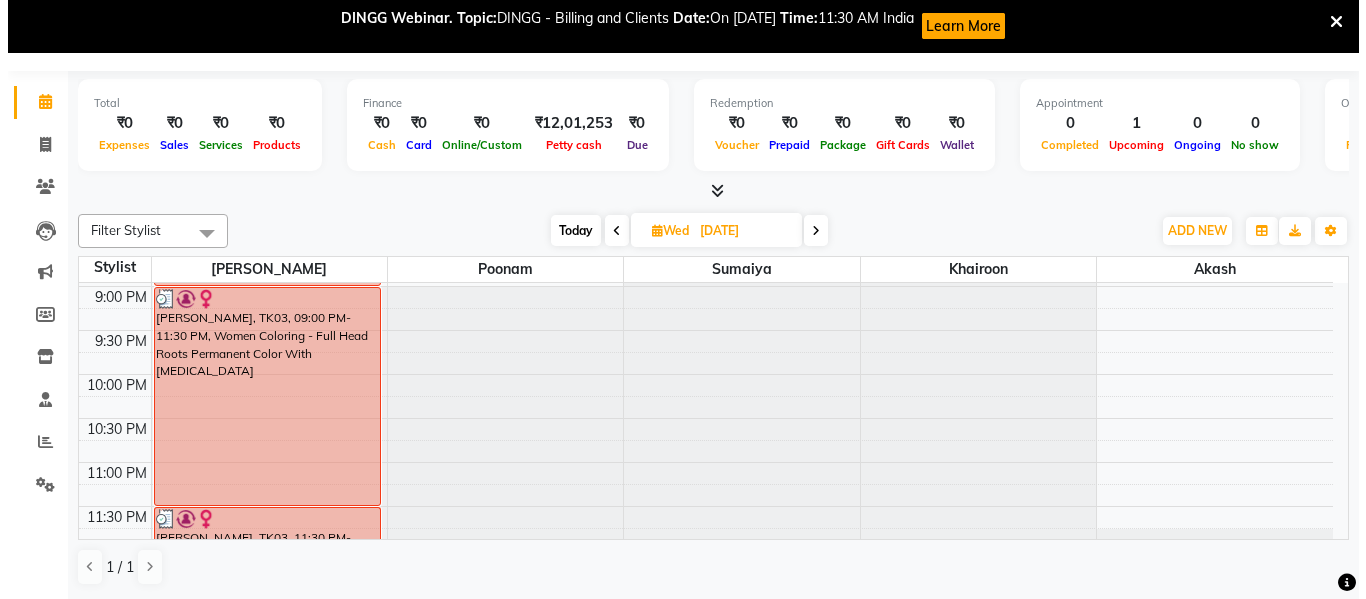 scroll, scrollTop: 1063, scrollLeft: 0, axis: vertical 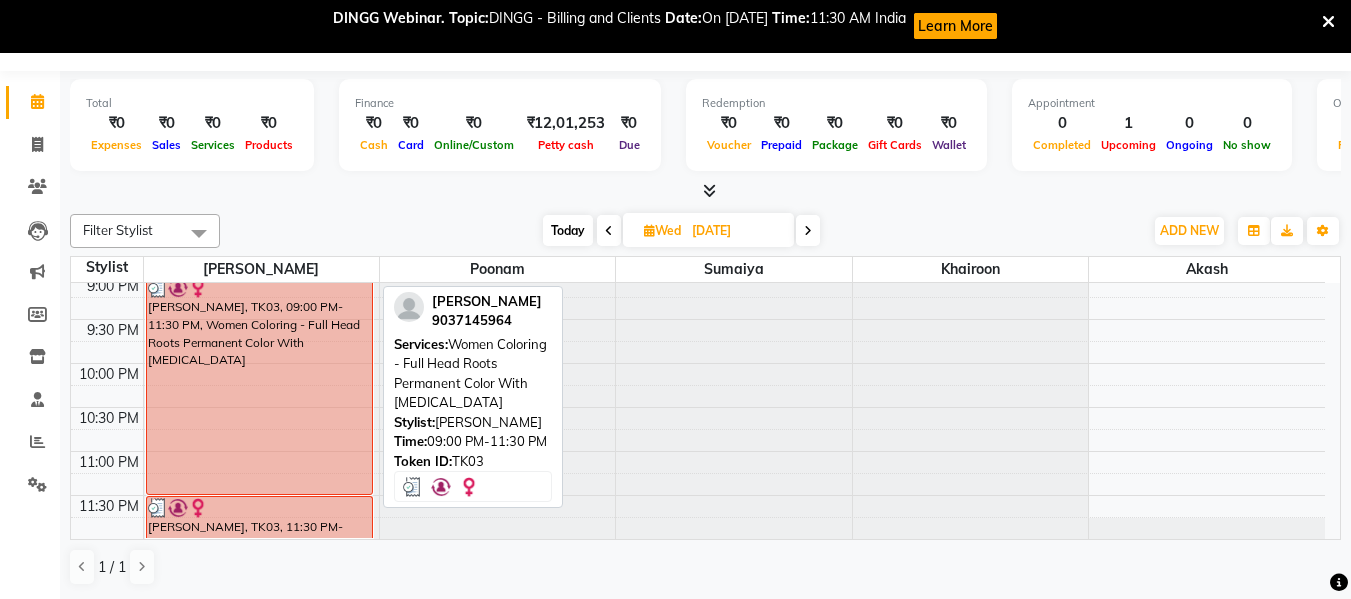click on "[PERSON_NAME], TK03, 09:00 PM-11:30 PM, Women Coloring  - Full Head Roots Permanent Color With [MEDICAL_DATA]" at bounding box center [260, 385] 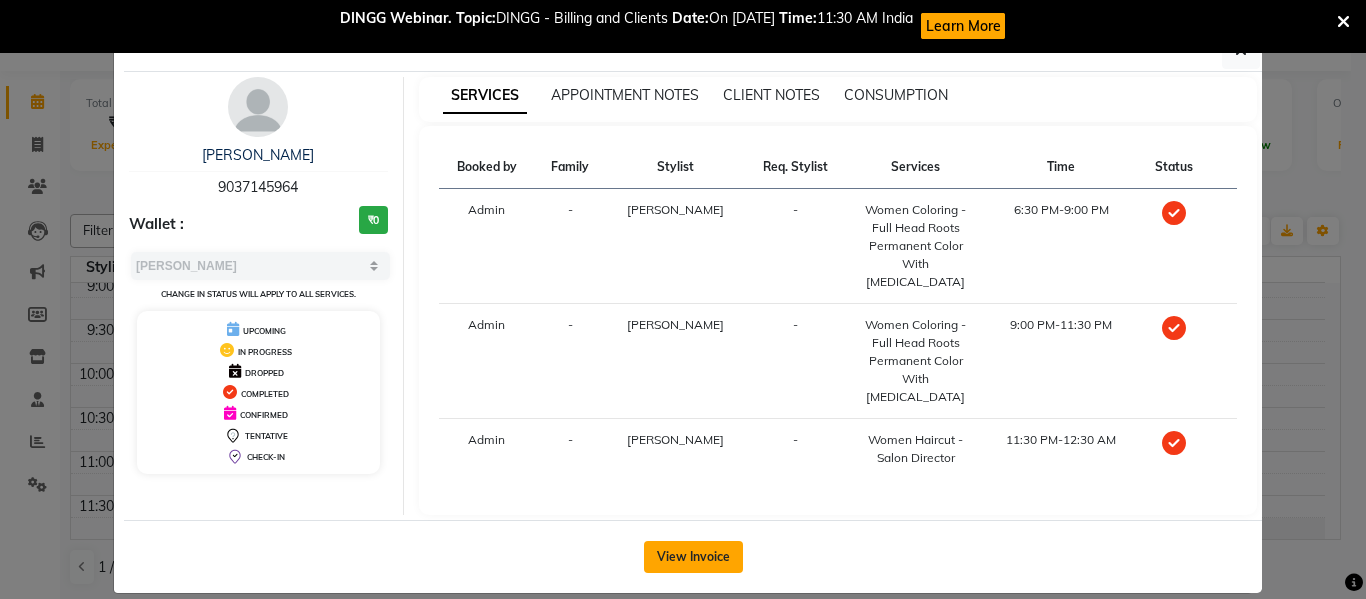 click on "View Invoice" 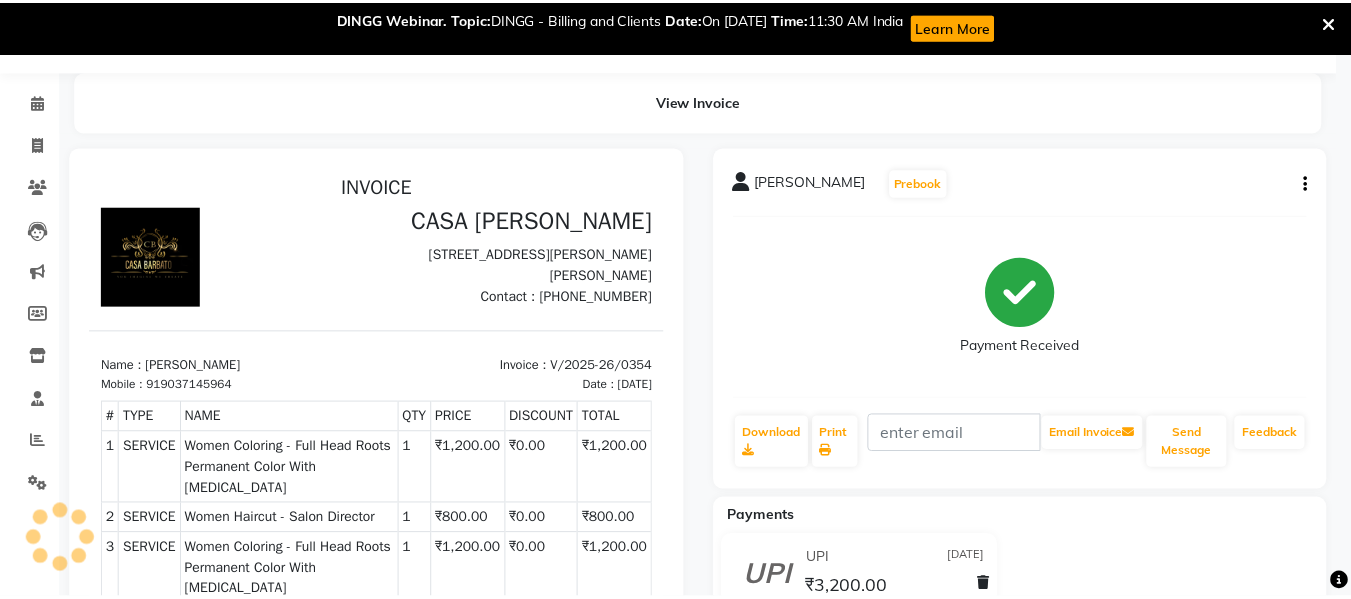 scroll, scrollTop: 0, scrollLeft: 0, axis: both 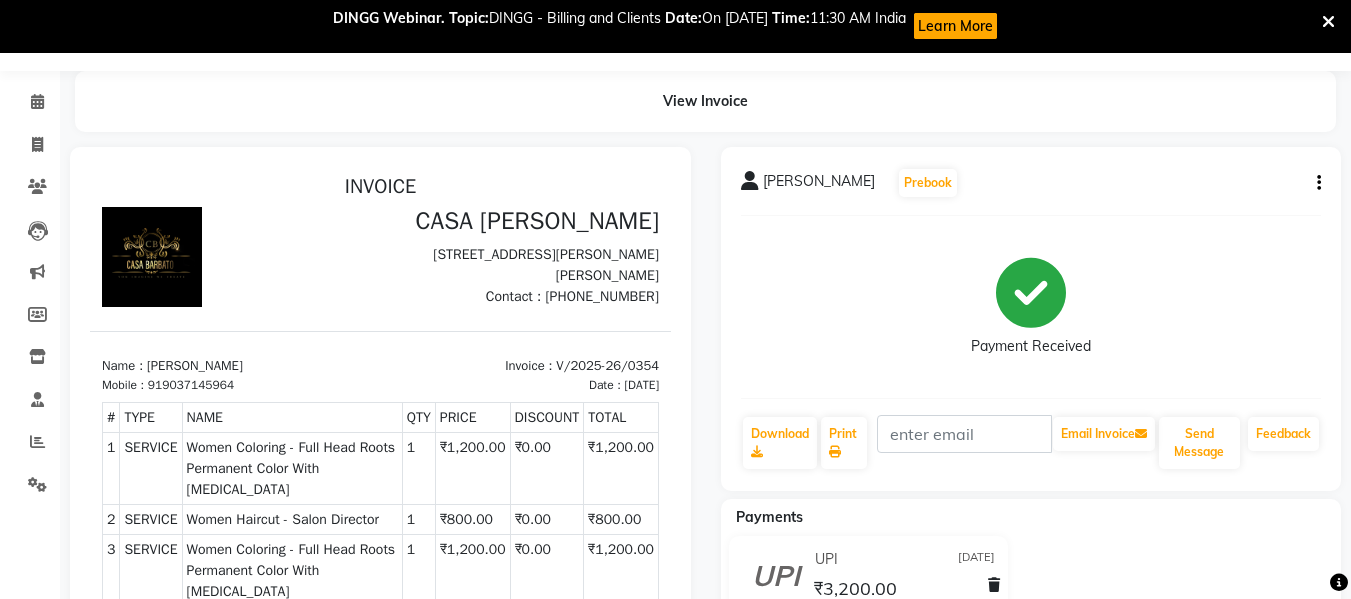 click 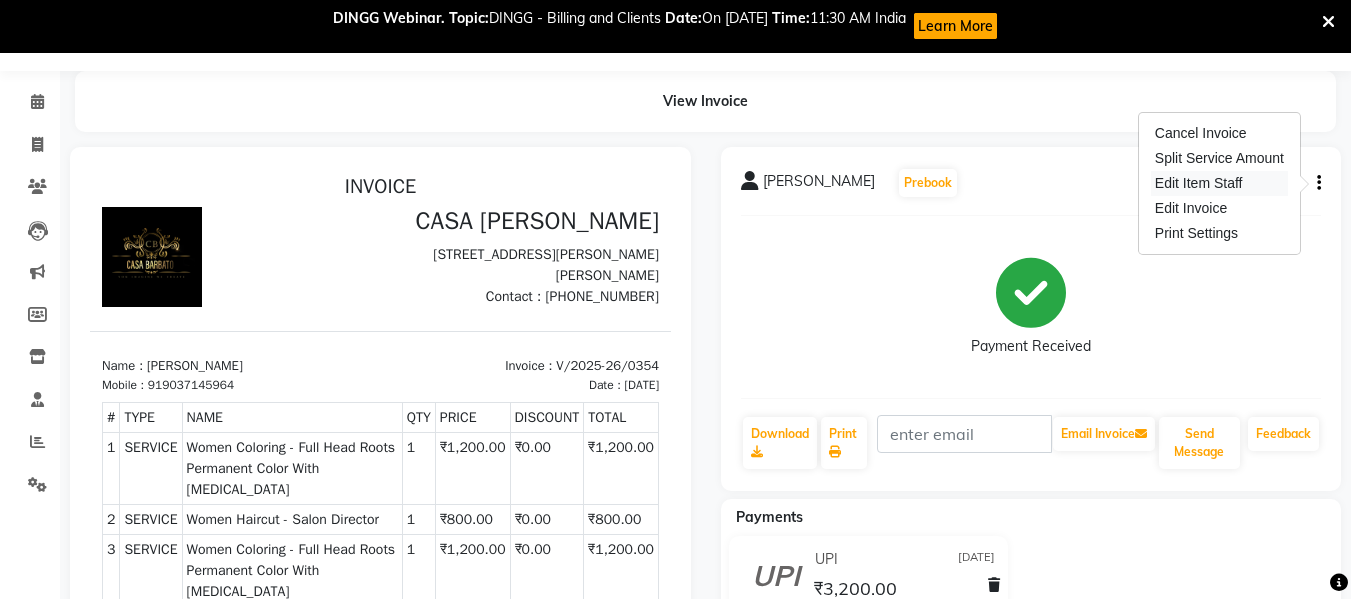 click on "Edit Item Staff" at bounding box center (1219, 183) 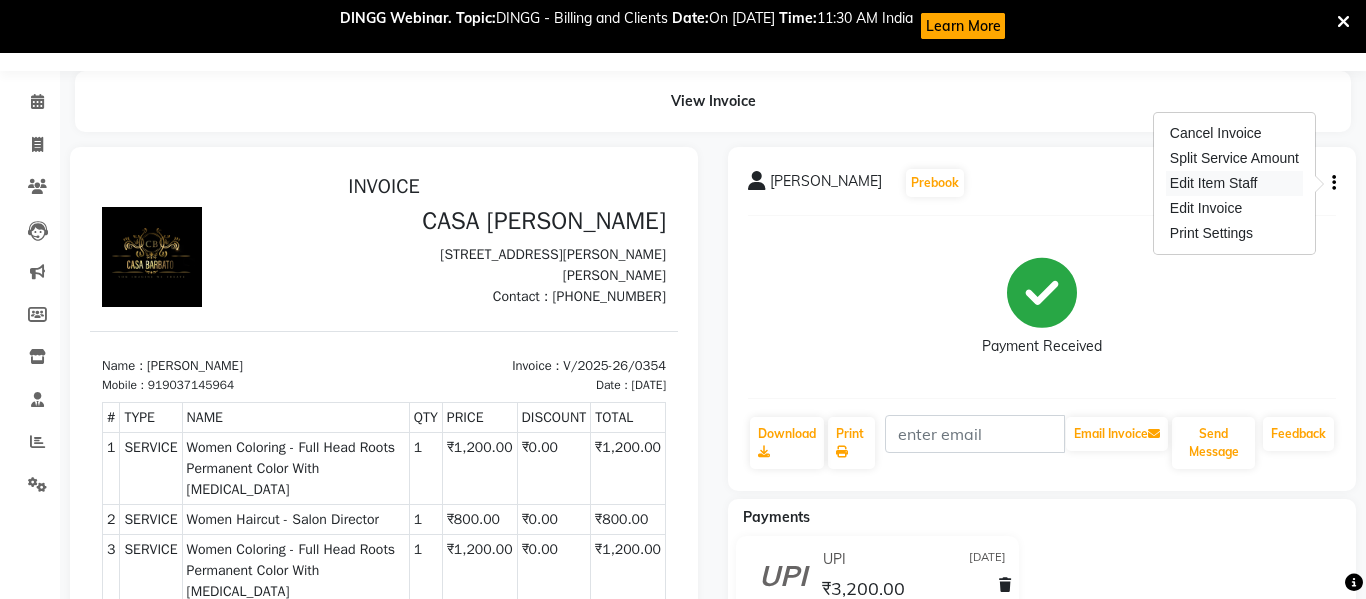 select 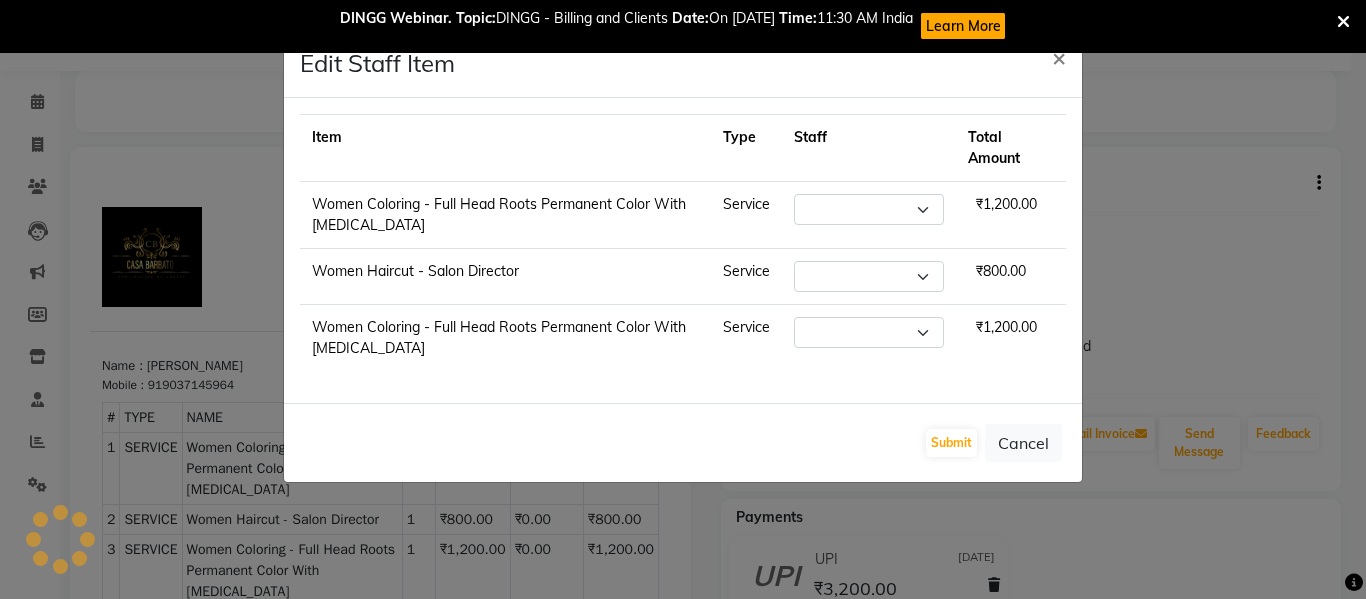 select on "10555" 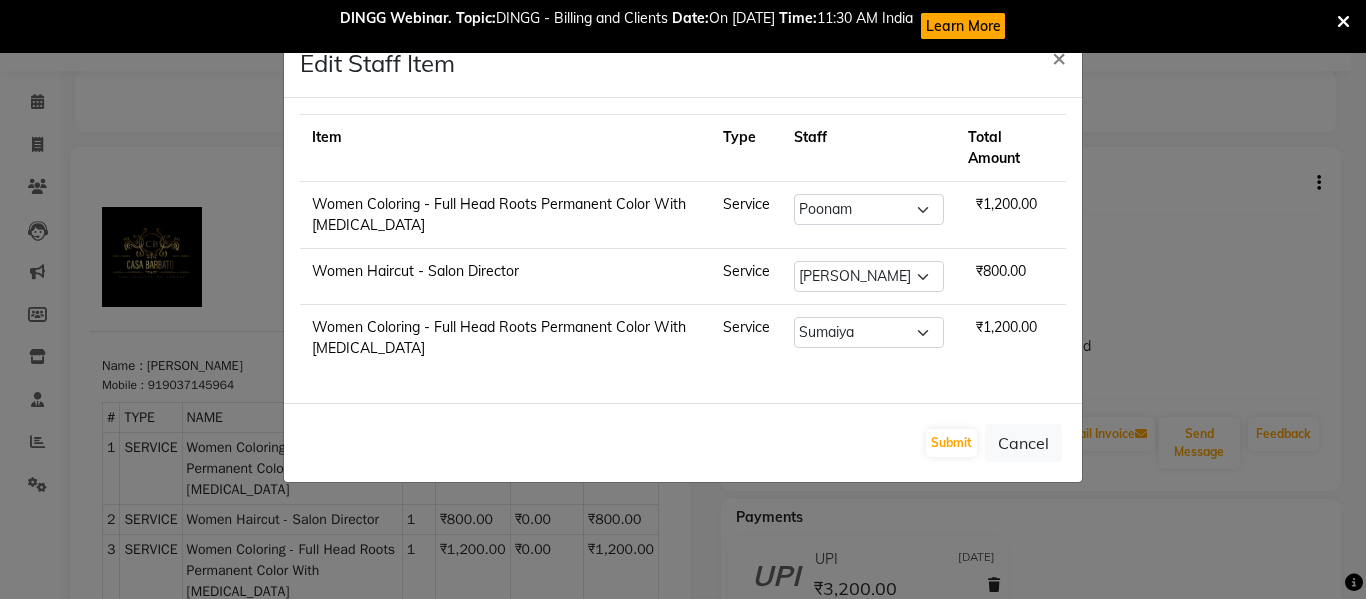 click on "DINGG Webinar.
Topic: DINGG - Billing and Clients
Date:  On [DATE]
Time:  11:30 AM India
Learn More" at bounding box center (683, 26) 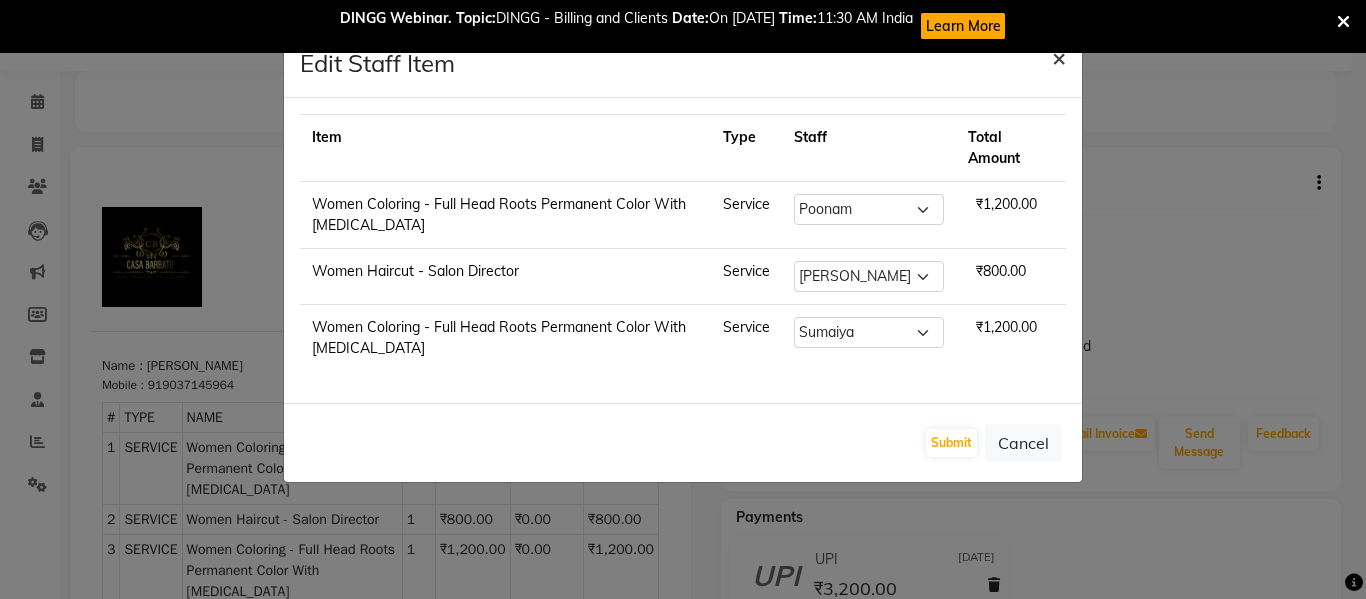 click on "×" 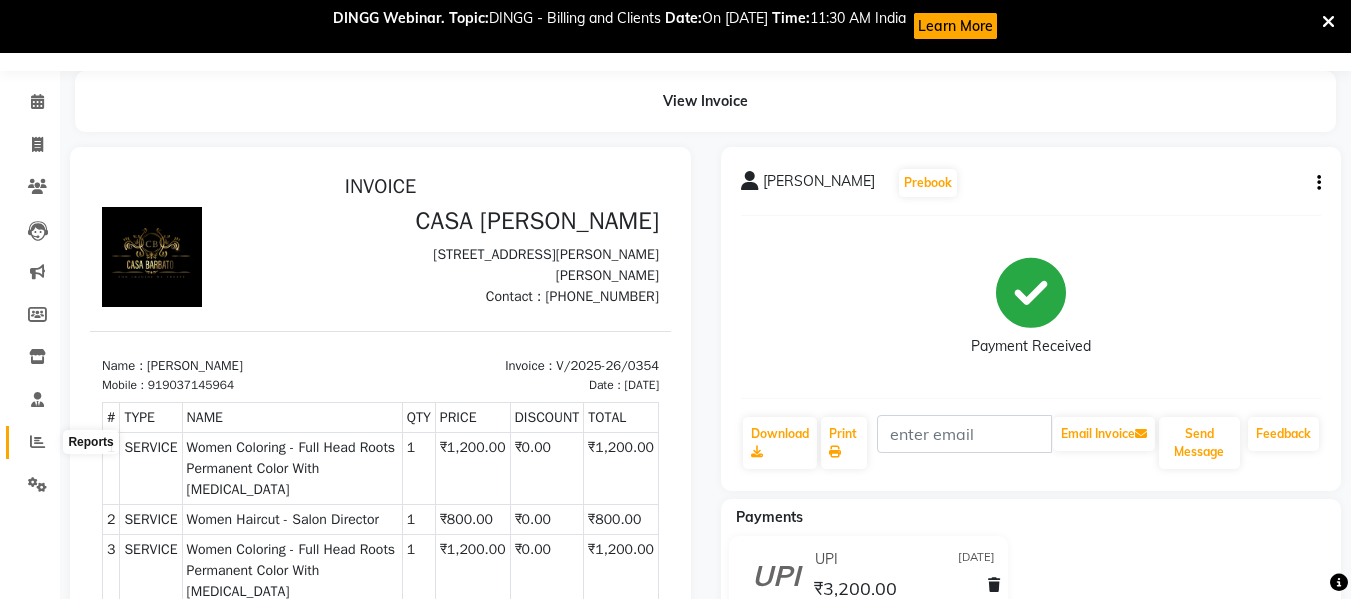 click 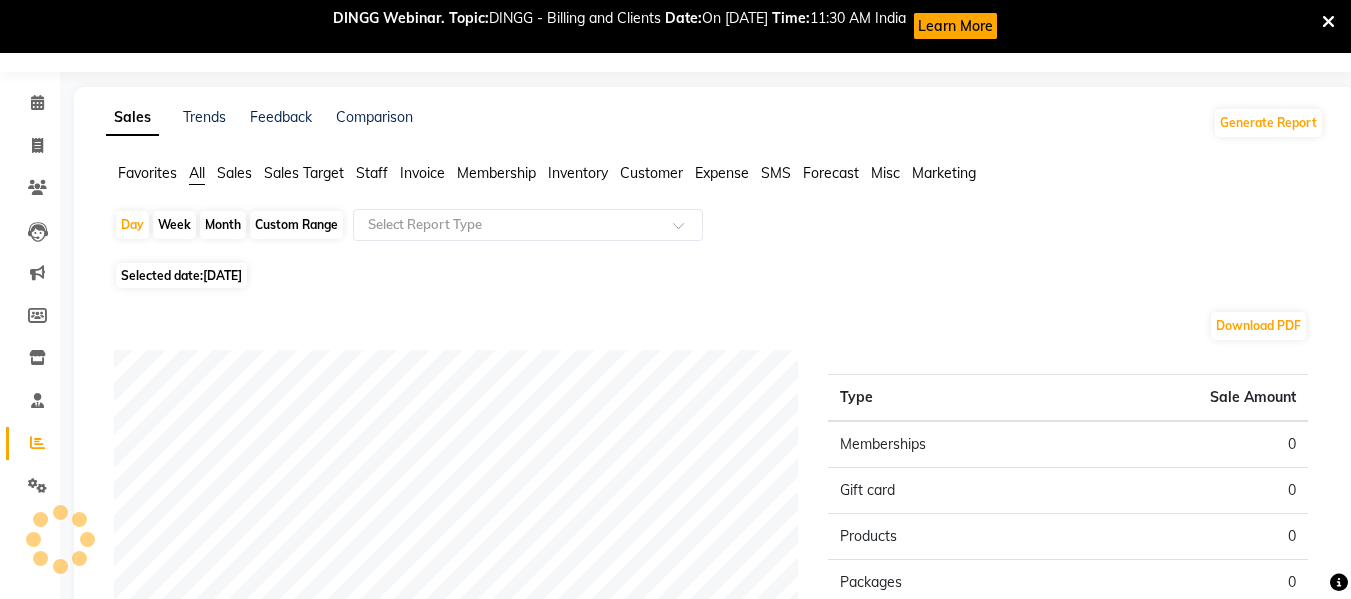 scroll, scrollTop: 54, scrollLeft: 0, axis: vertical 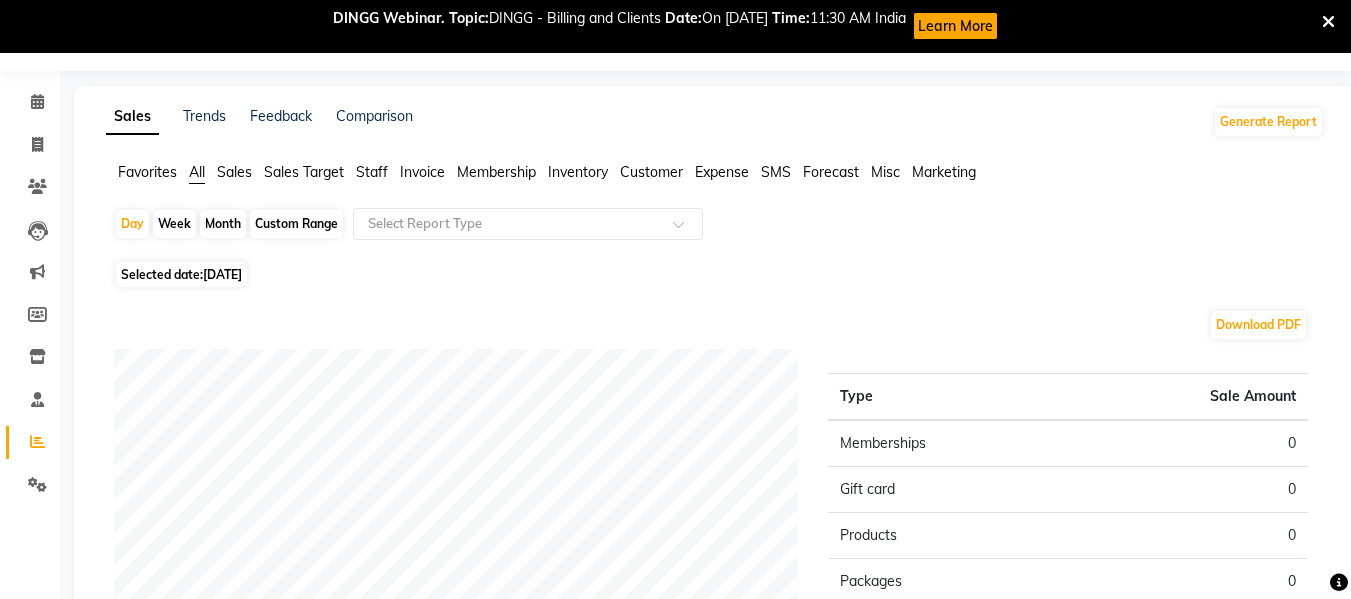 click on "Staff" 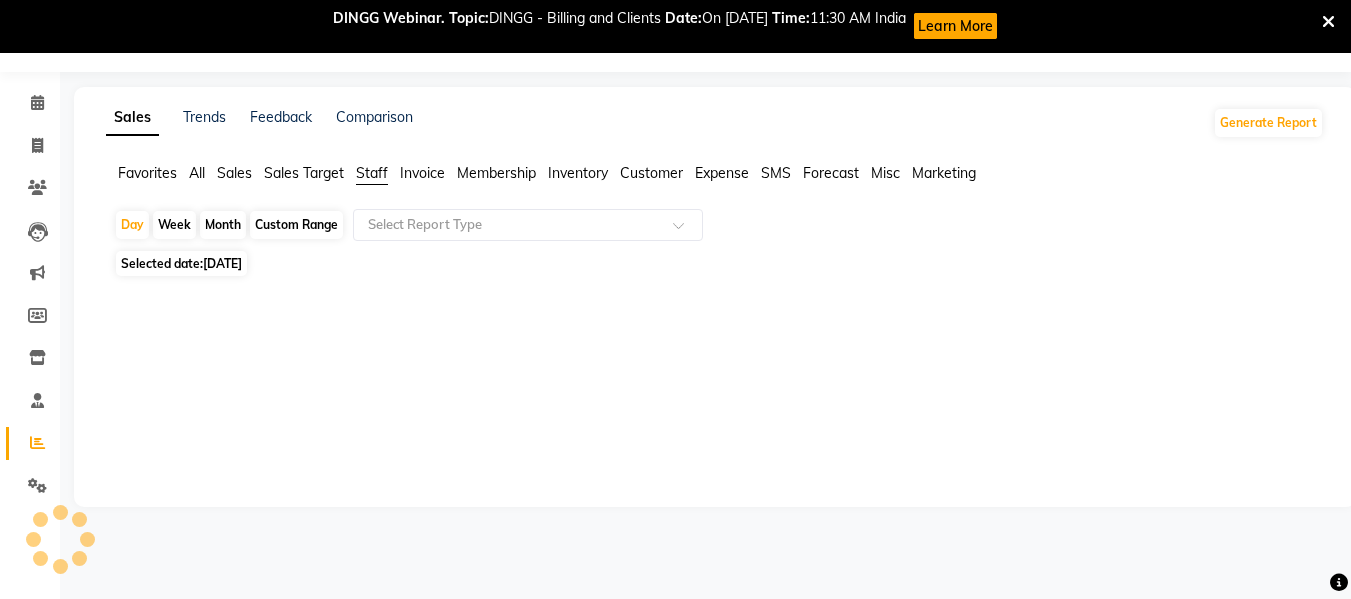 scroll, scrollTop: 53, scrollLeft: 0, axis: vertical 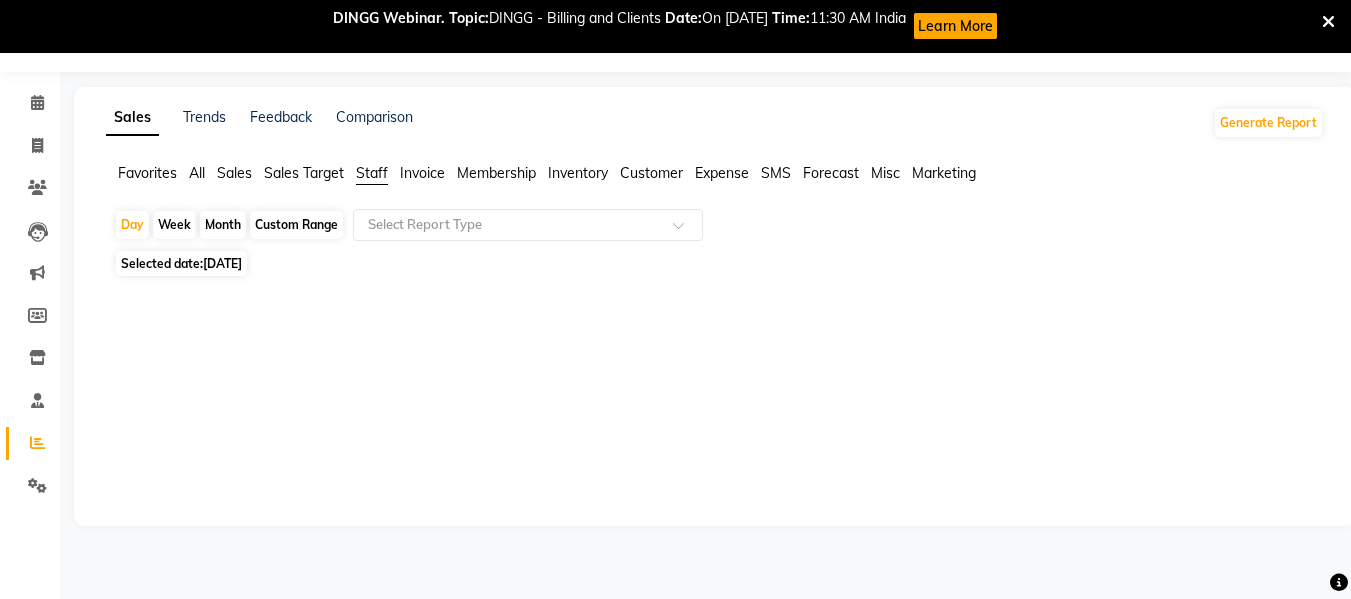 click on "Month" 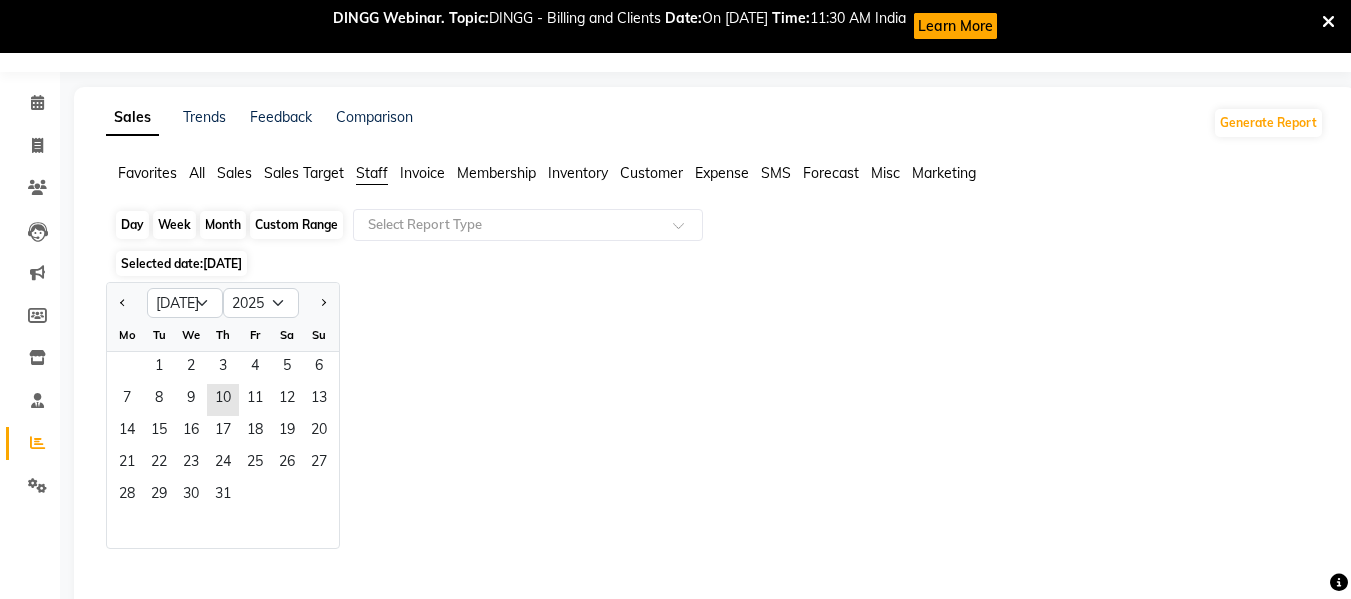 scroll, scrollTop: 54, scrollLeft: 0, axis: vertical 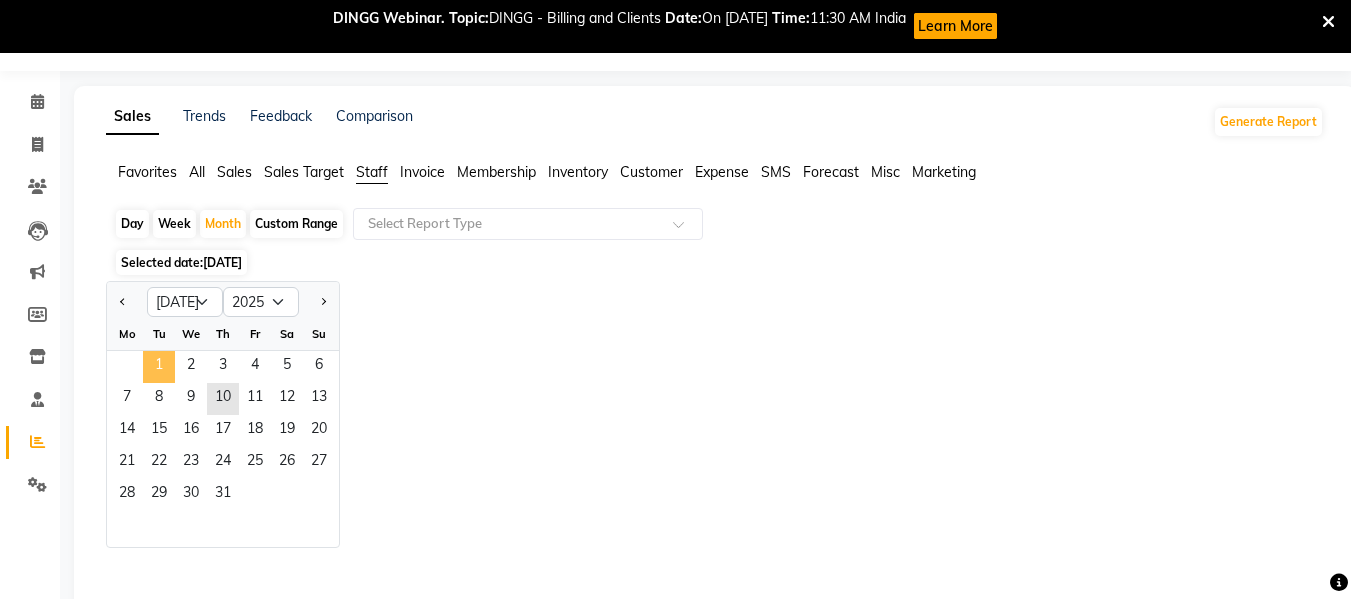 click on "1" 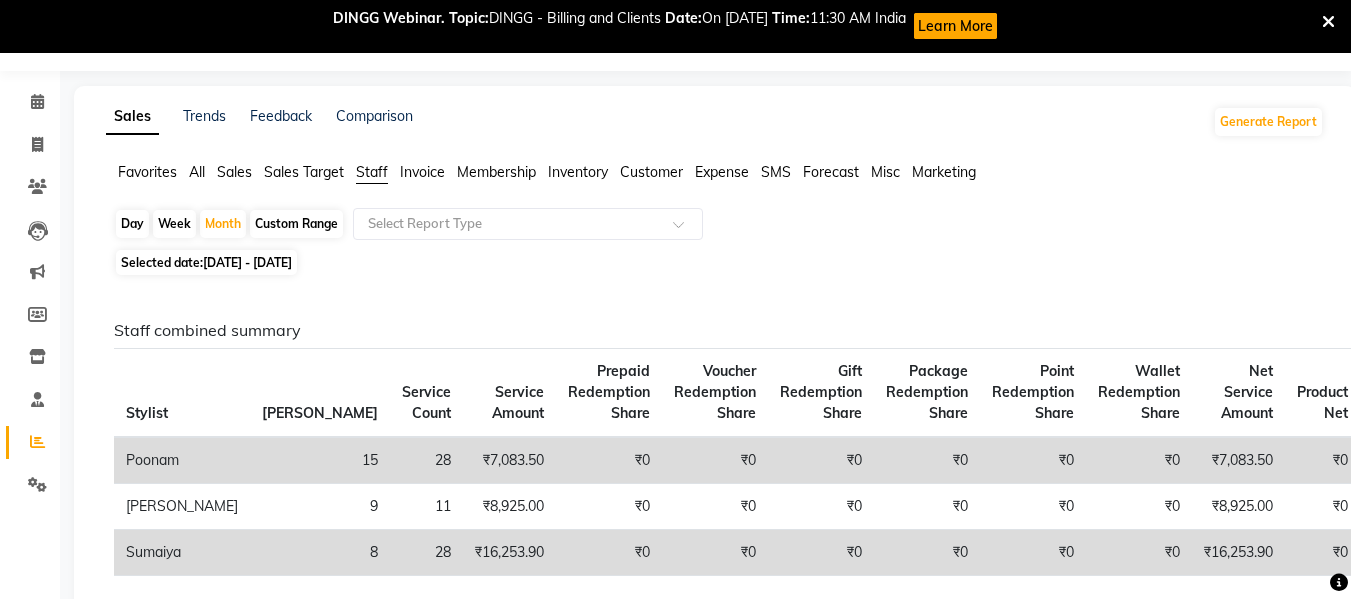 scroll, scrollTop: 27, scrollLeft: 0, axis: vertical 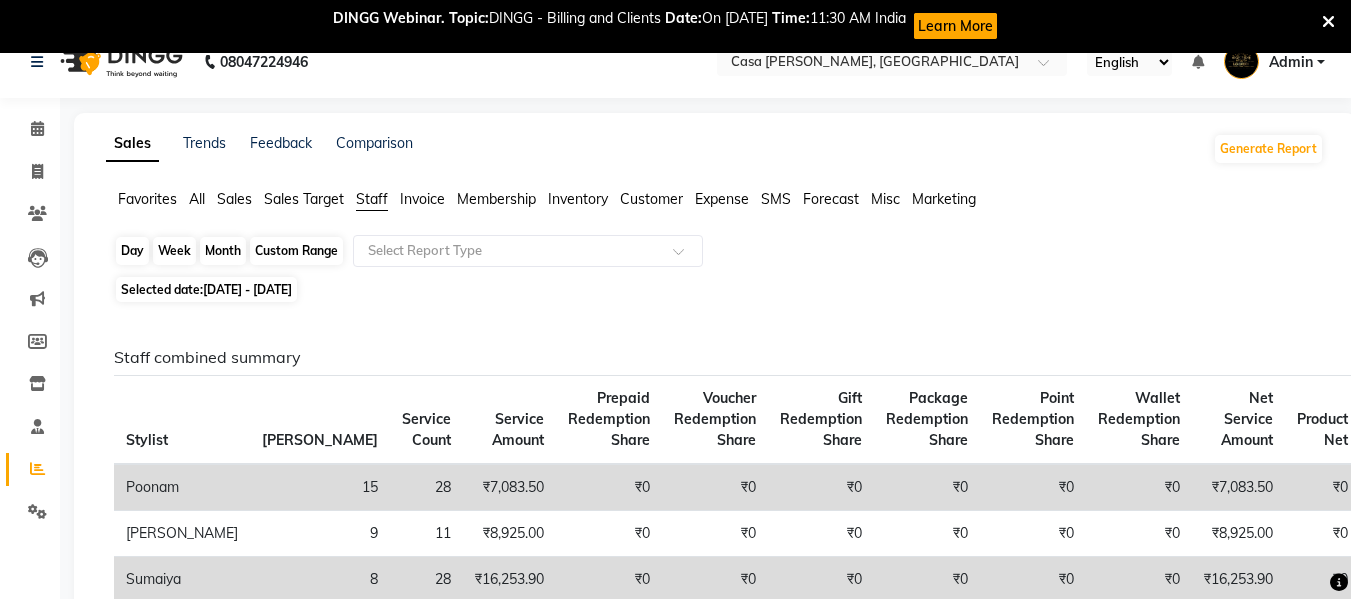 click on "Month" 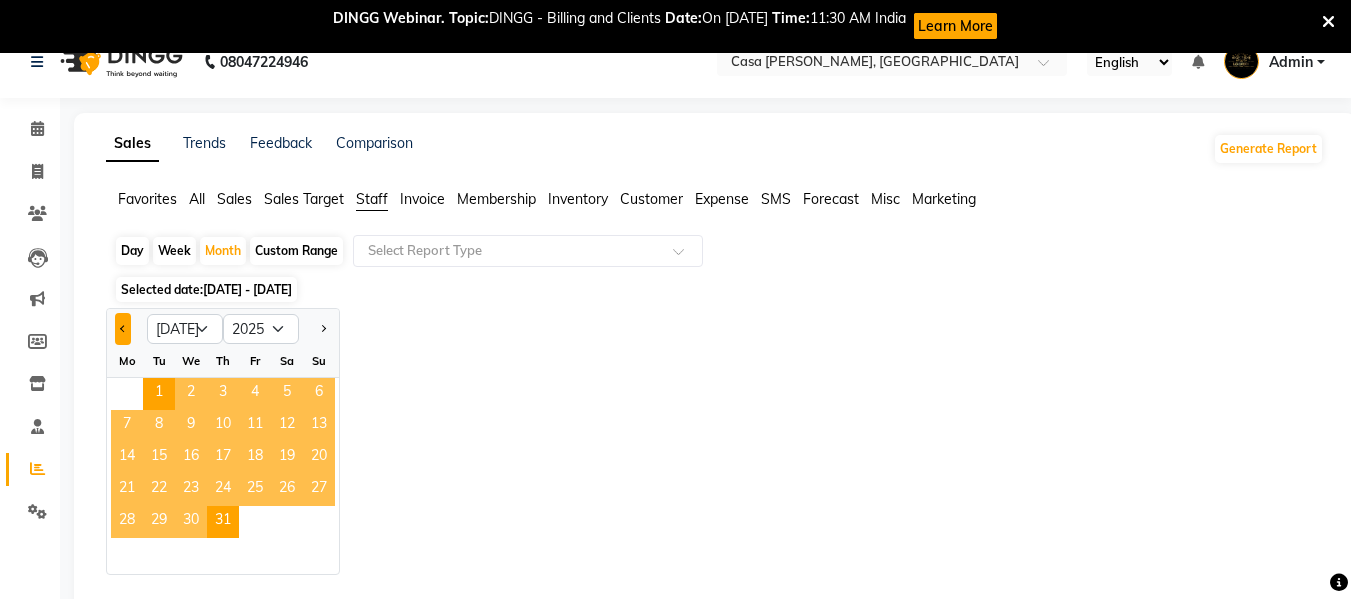 click 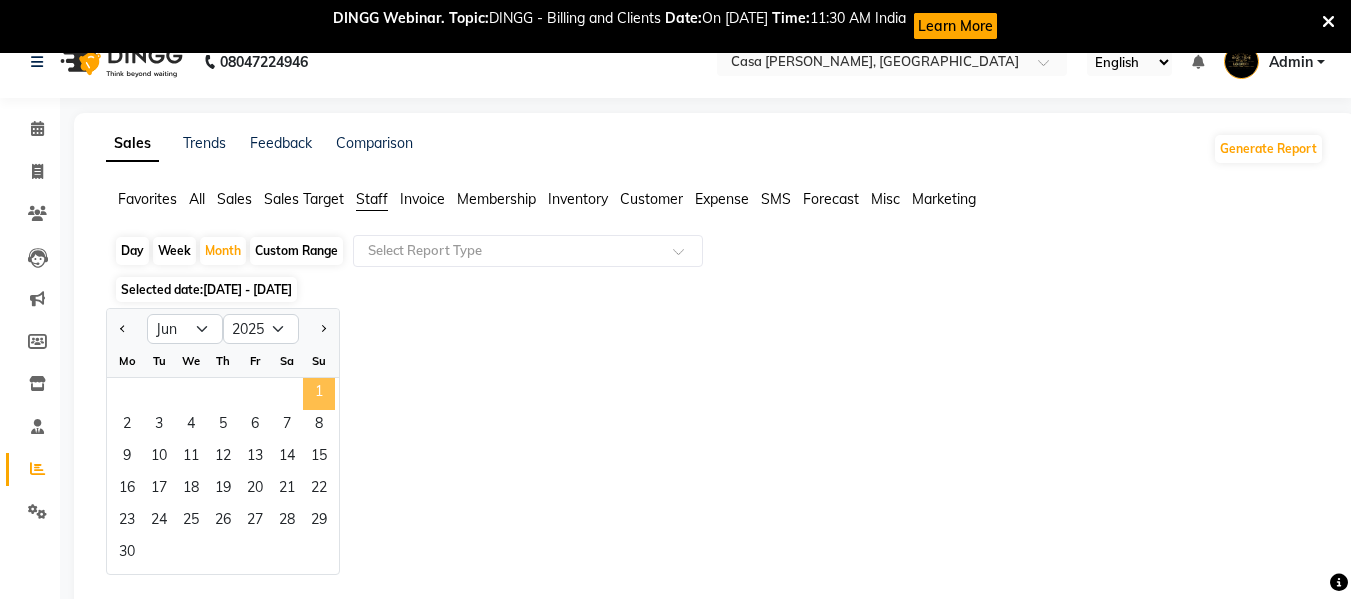 click on "1" 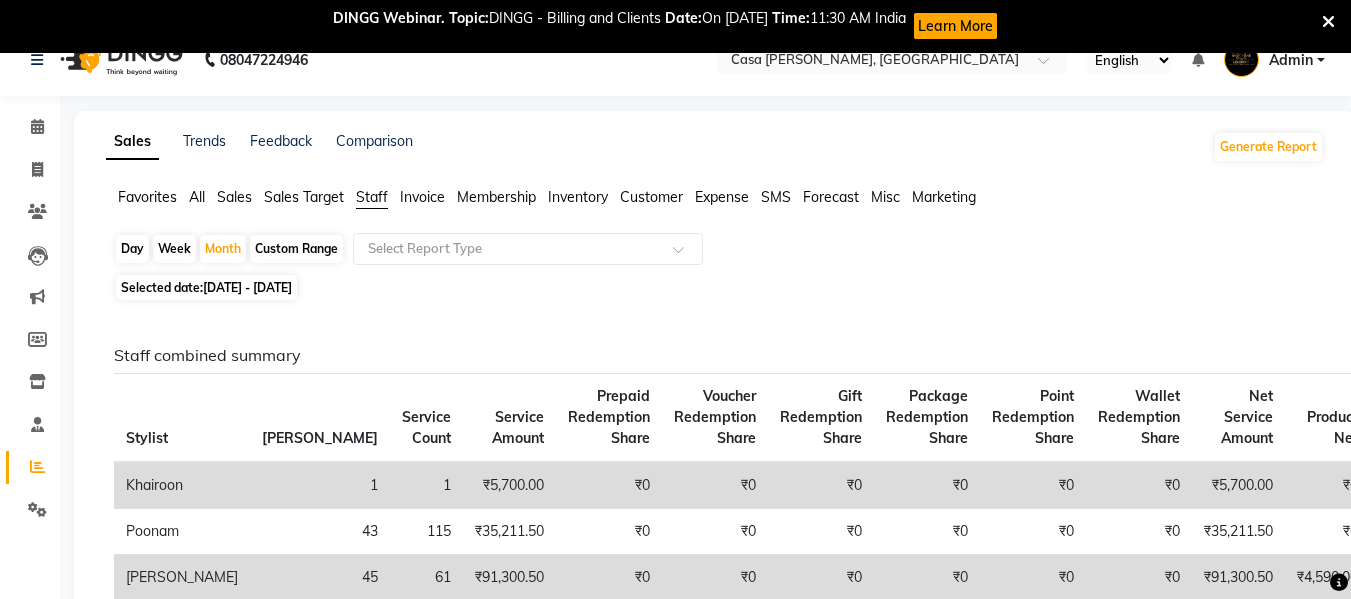 scroll, scrollTop: 0, scrollLeft: 0, axis: both 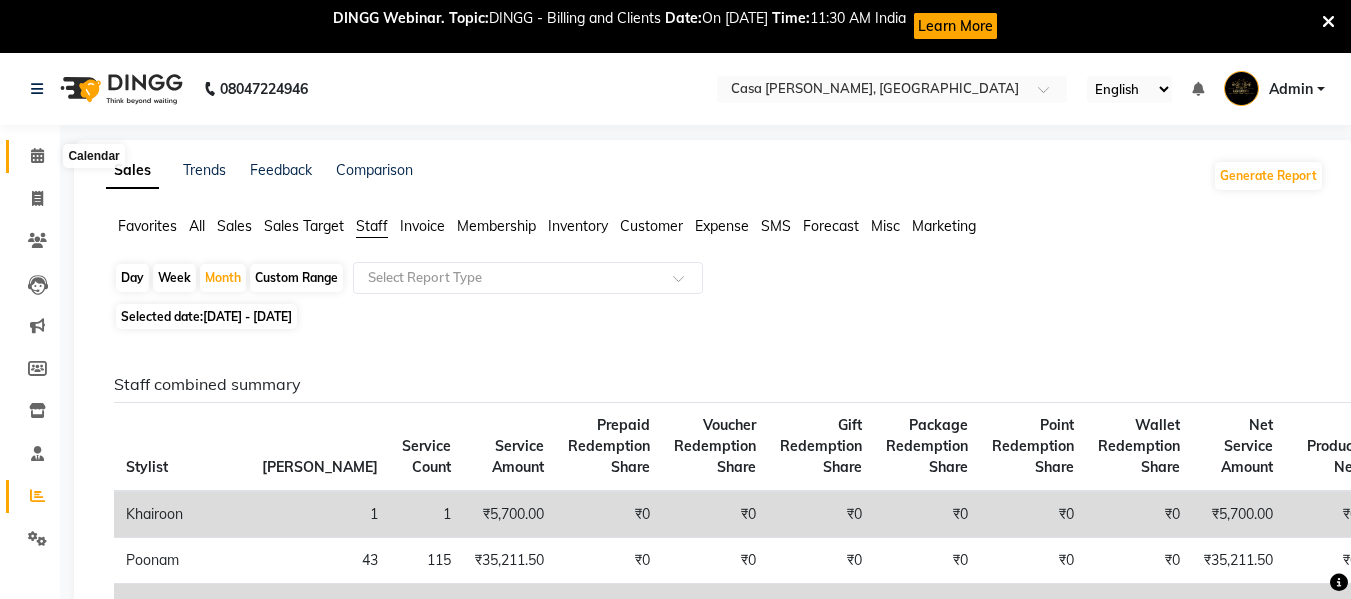click 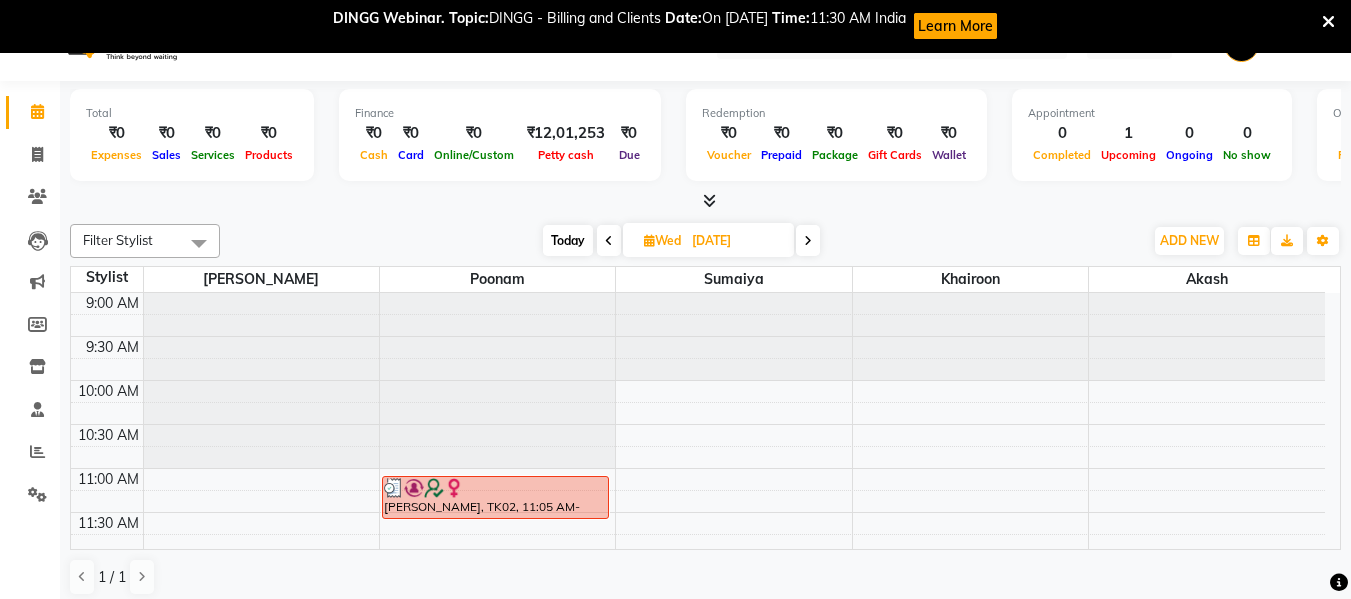 scroll, scrollTop: 54, scrollLeft: 0, axis: vertical 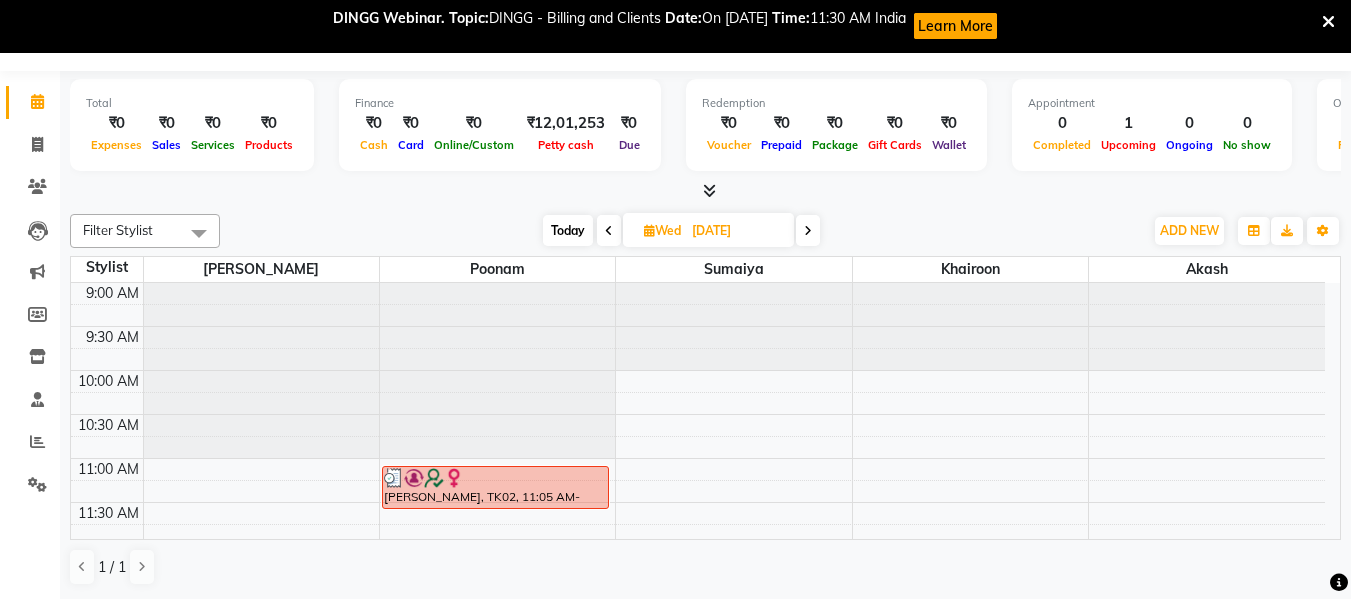 click at bounding box center (609, 231) 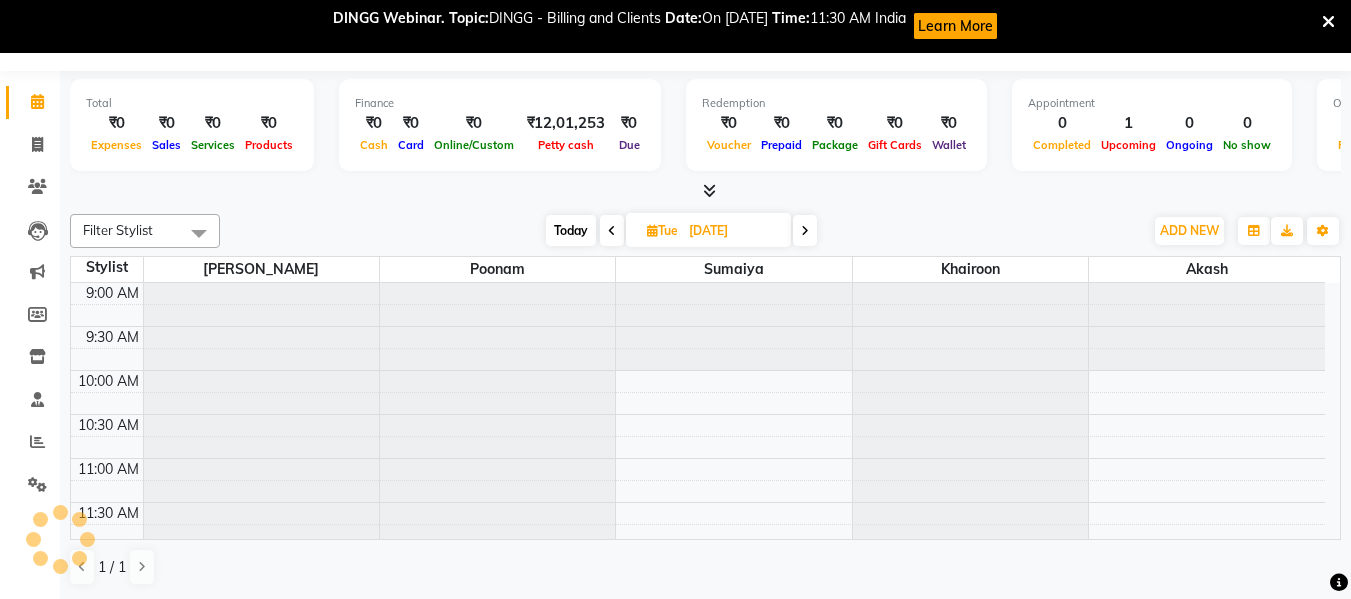 scroll, scrollTop: 89, scrollLeft: 0, axis: vertical 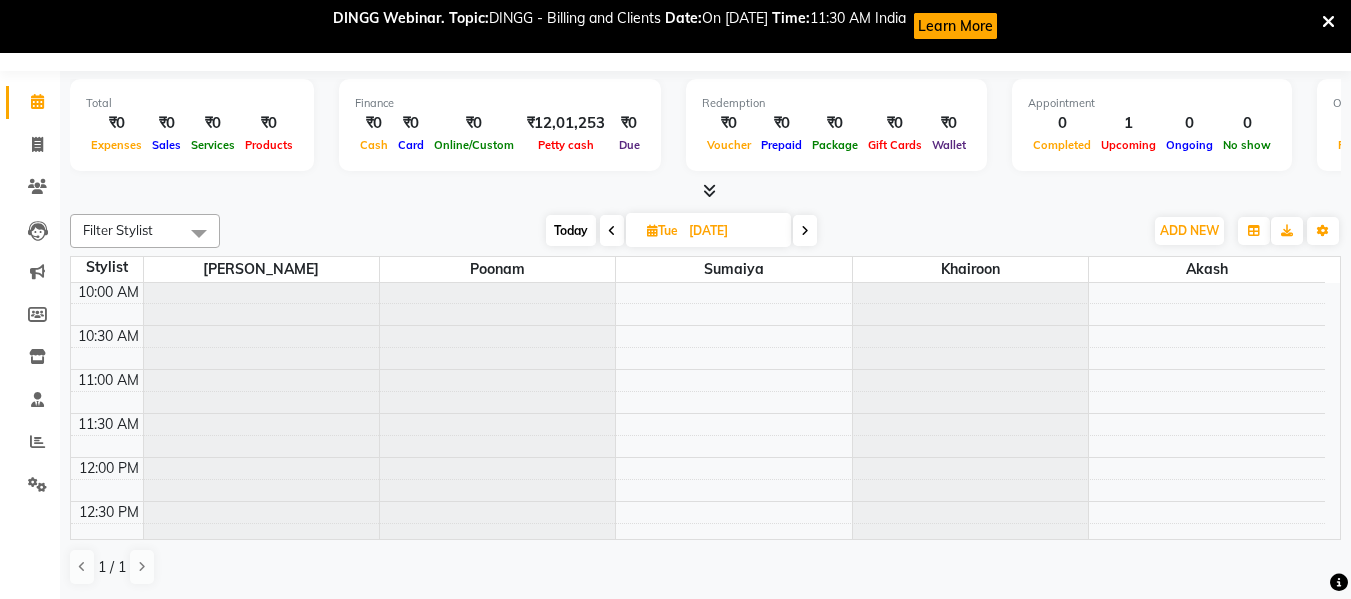 click at bounding box center [805, 230] 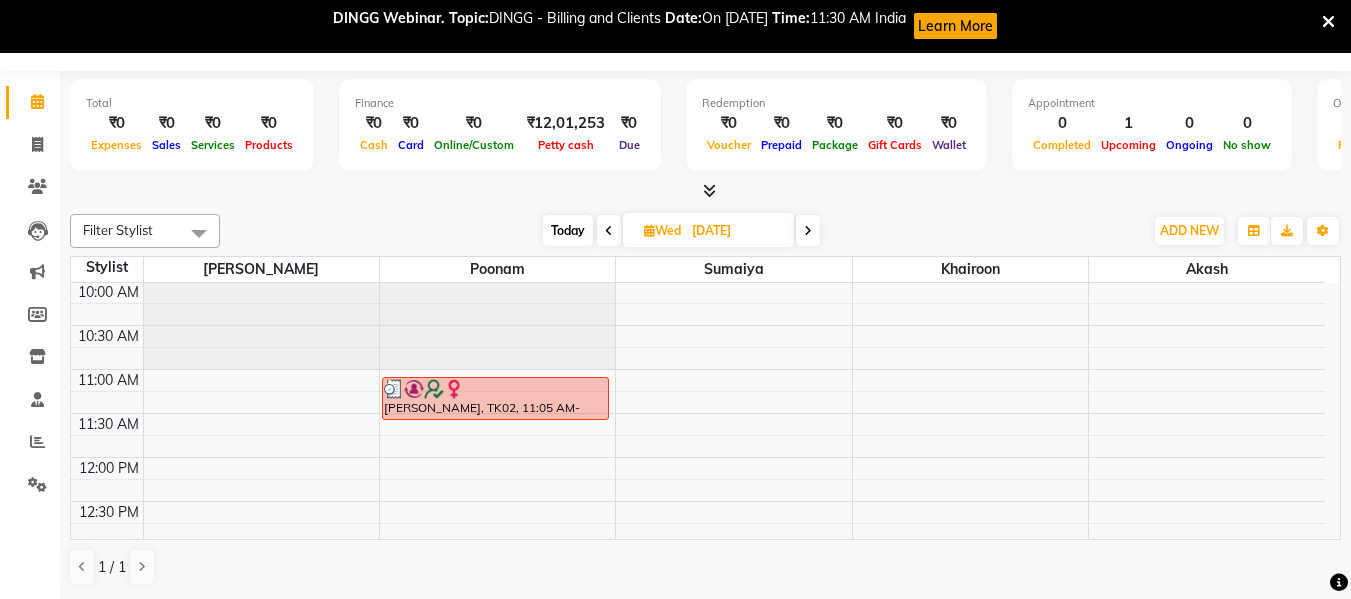 click at bounding box center [808, 231] 